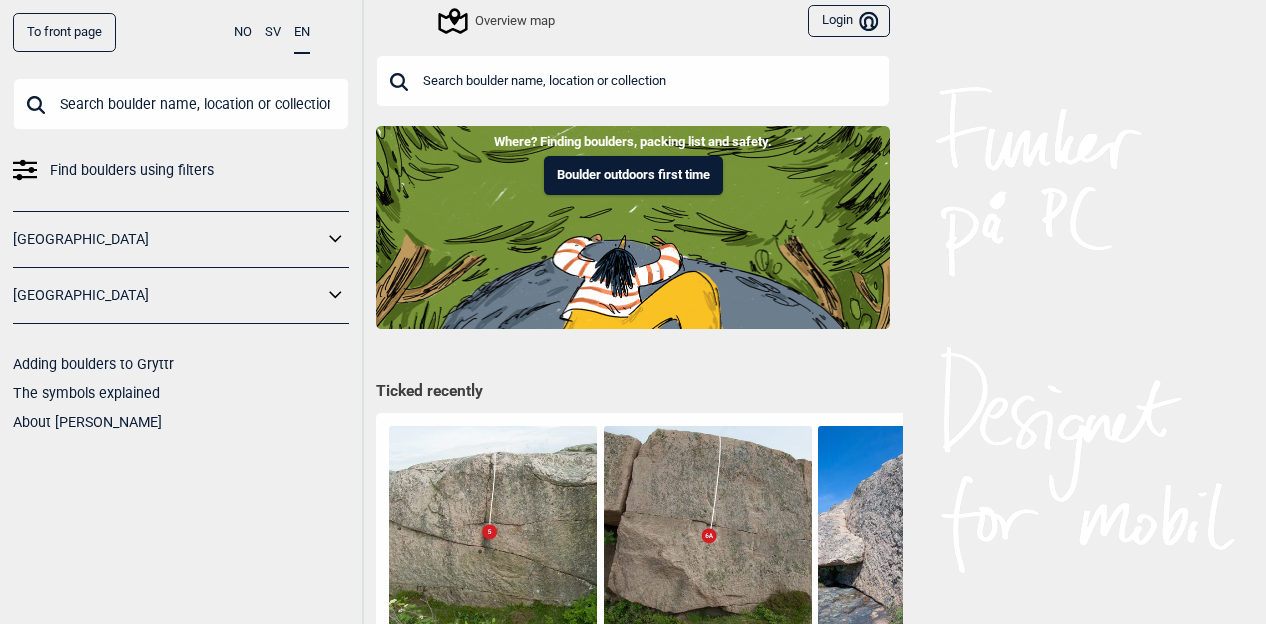 scroll, scrollTop: 0, scrollLeft: 0, axis: both 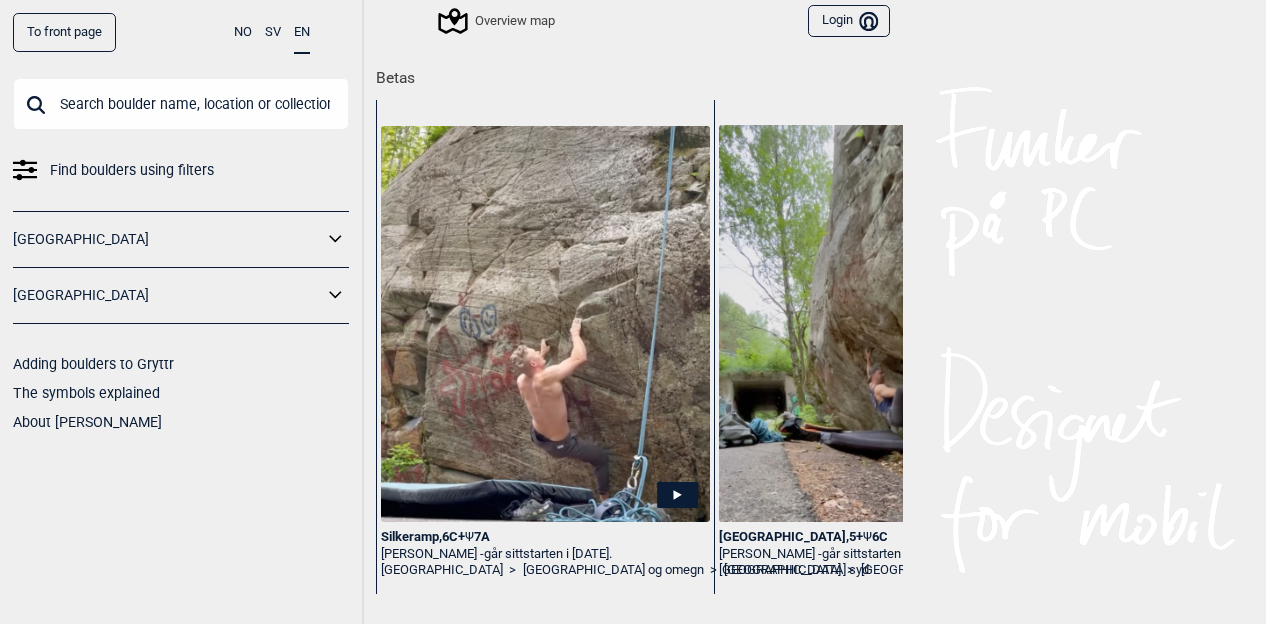 click at bounding box center [545, 324] 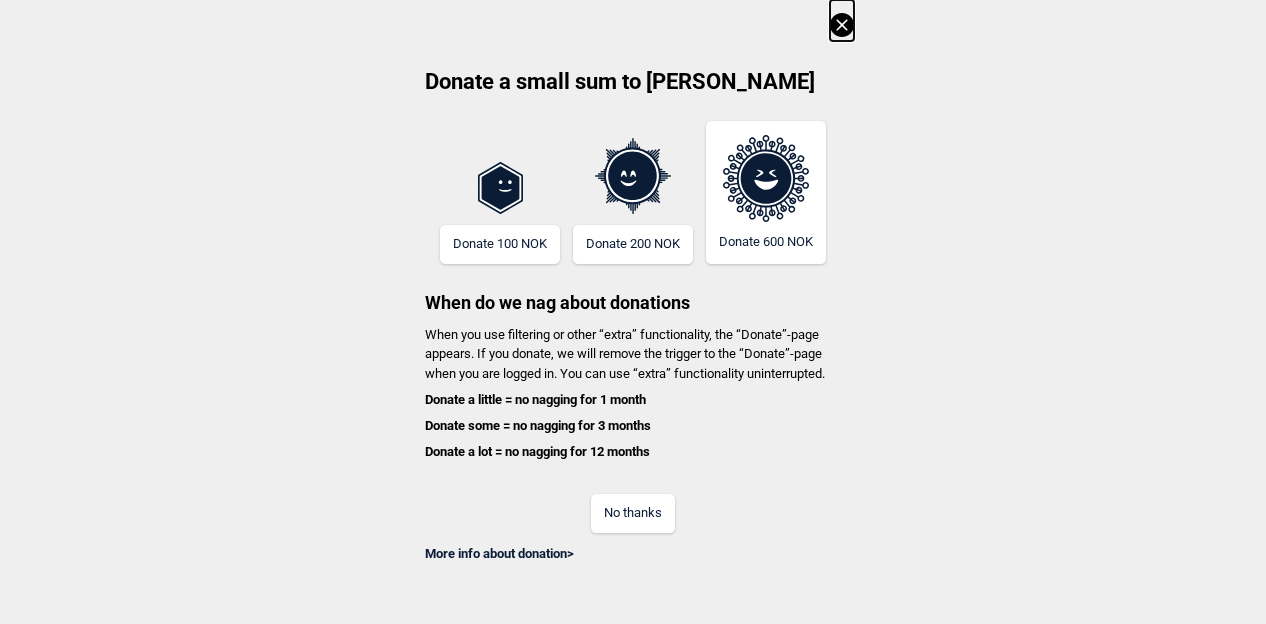 click on "No thanks" at bounding box center [633, 513] 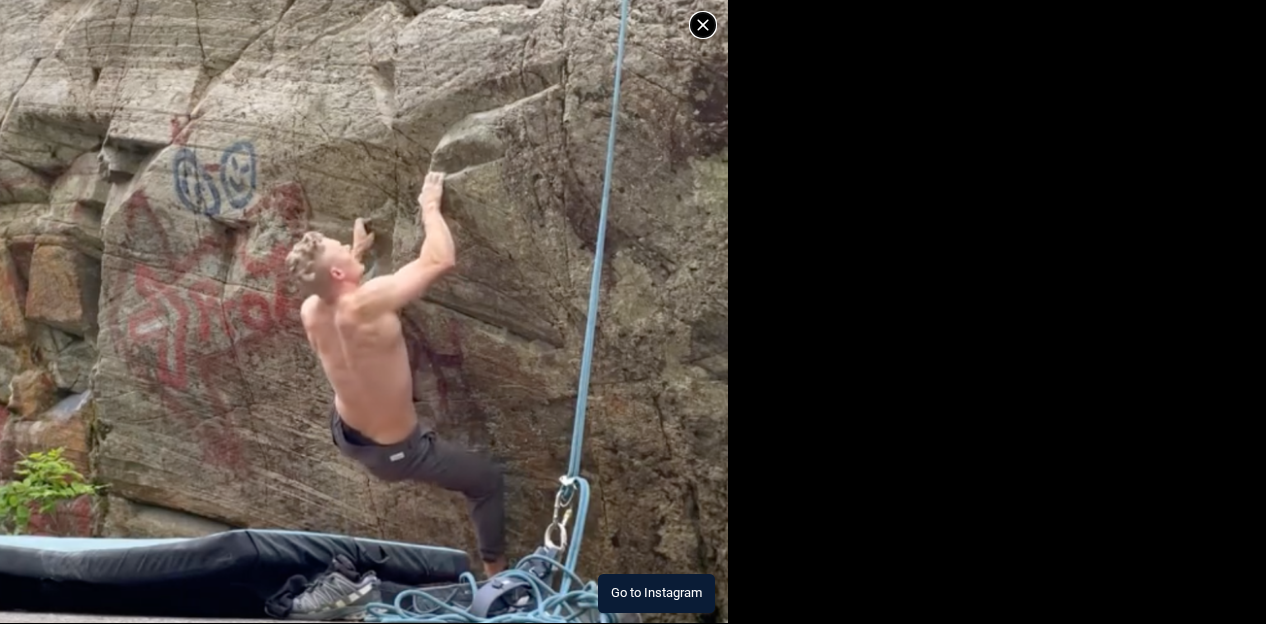 click on "Go to Instagram" at bounding box center [656, 593] 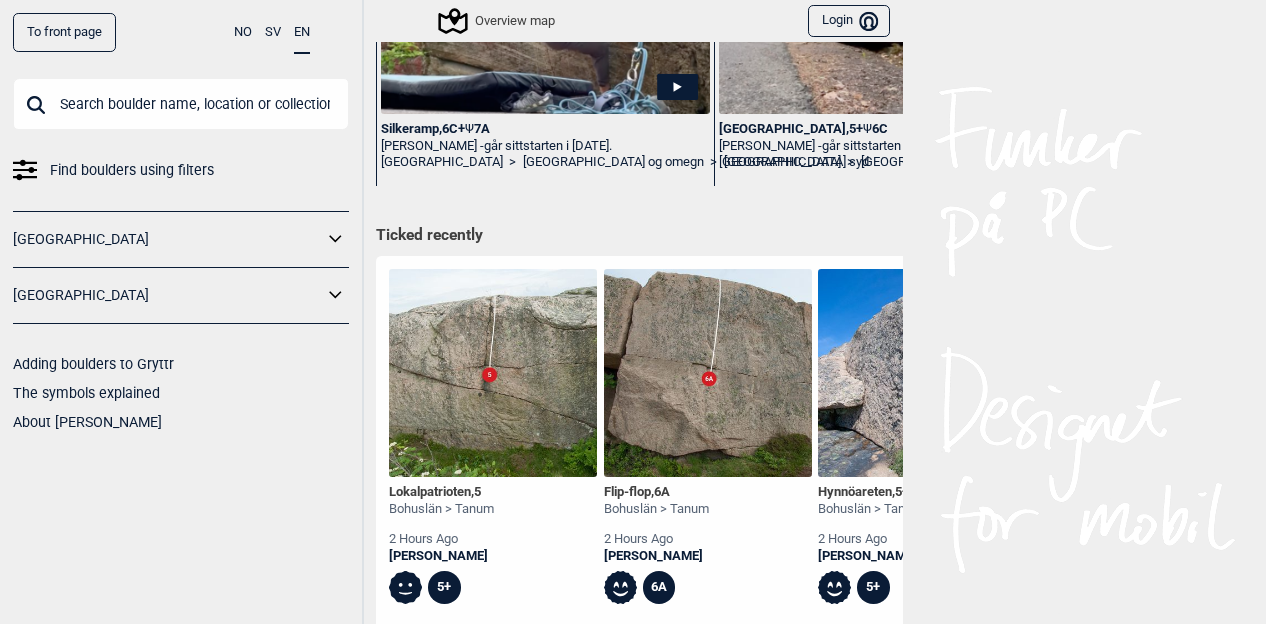 scroll, scrollTop: 800, scrollLeft: 0, axis: vertical 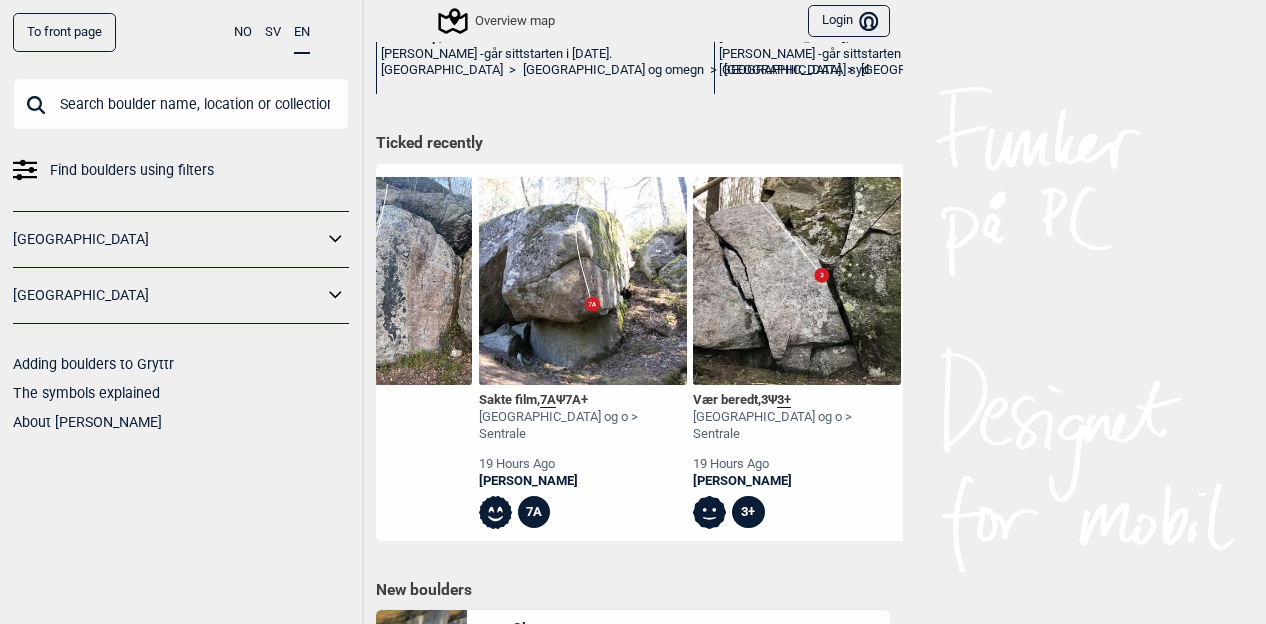 click on "7A" at bounding box center (548, 400) 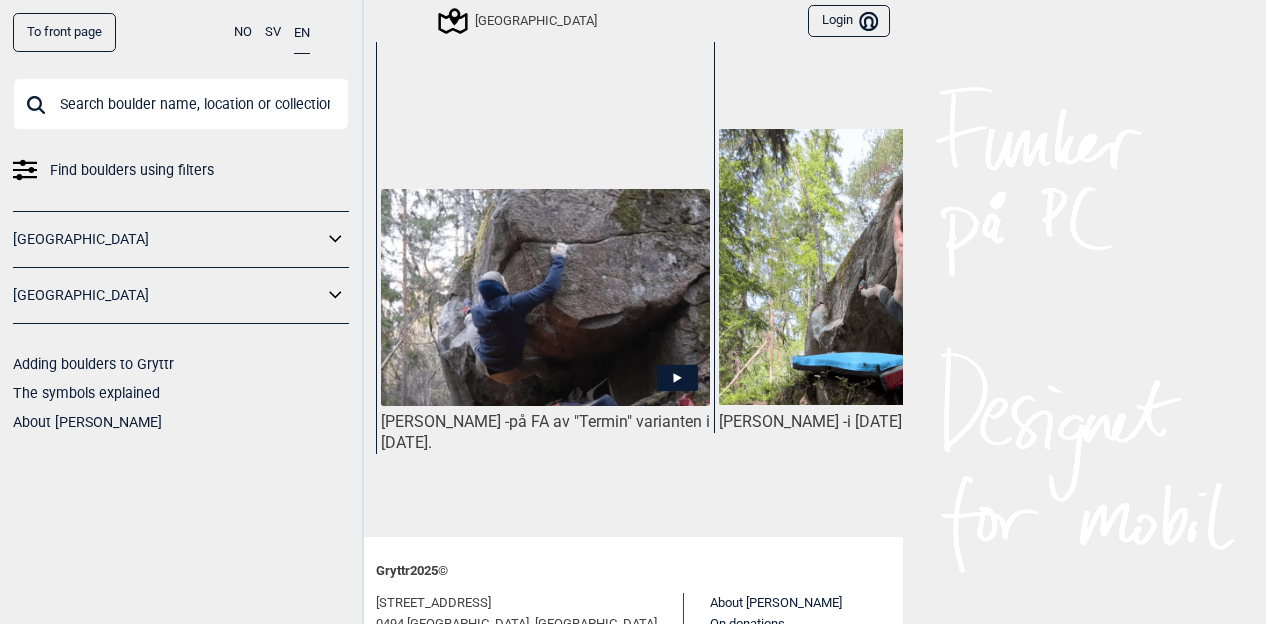 scroll, scrollTop: 1100, scrollLeft: 0, axis: vertical 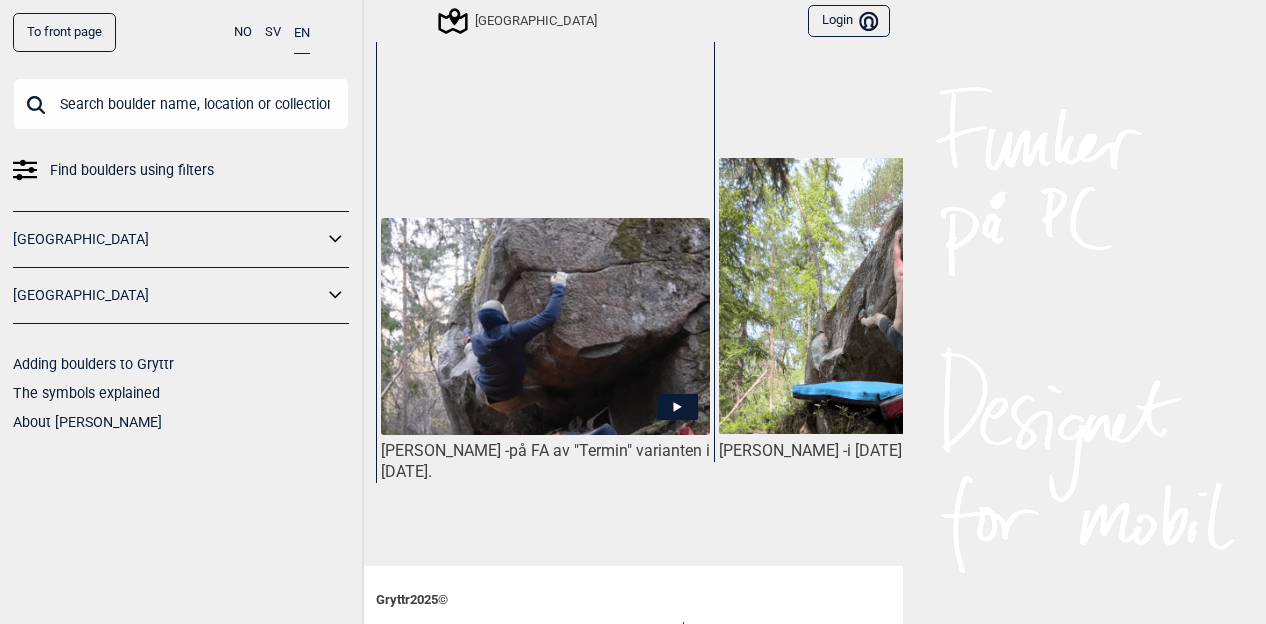 click 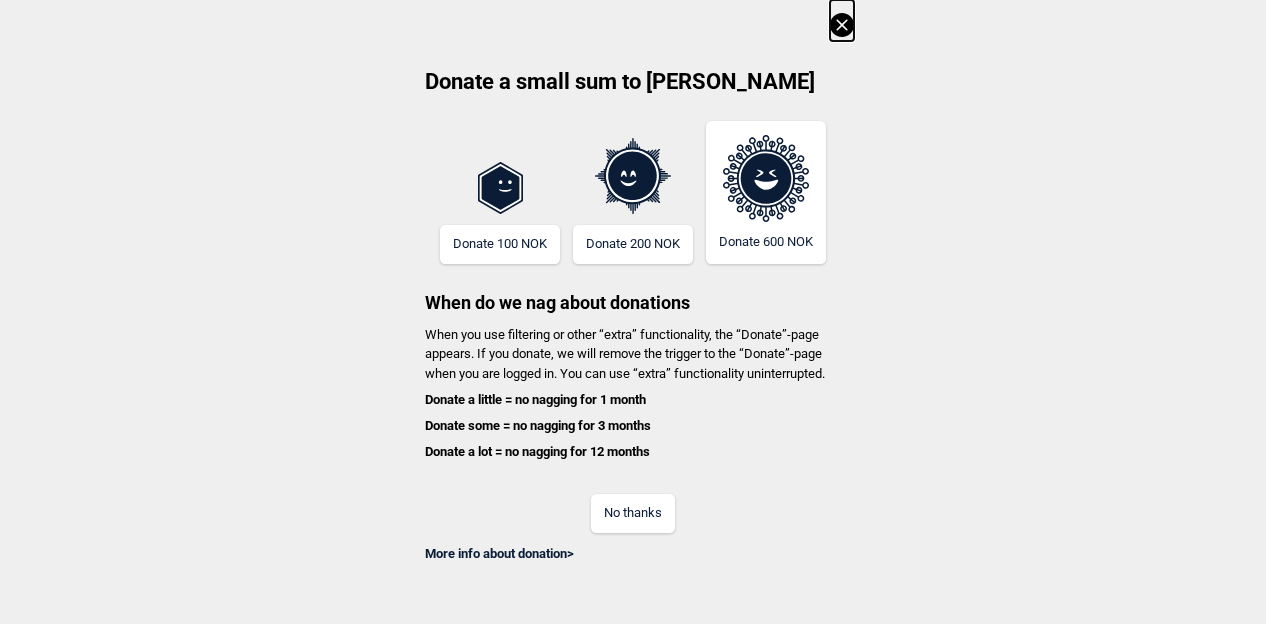 click on "No thanks" at bounding box center (633, 513) 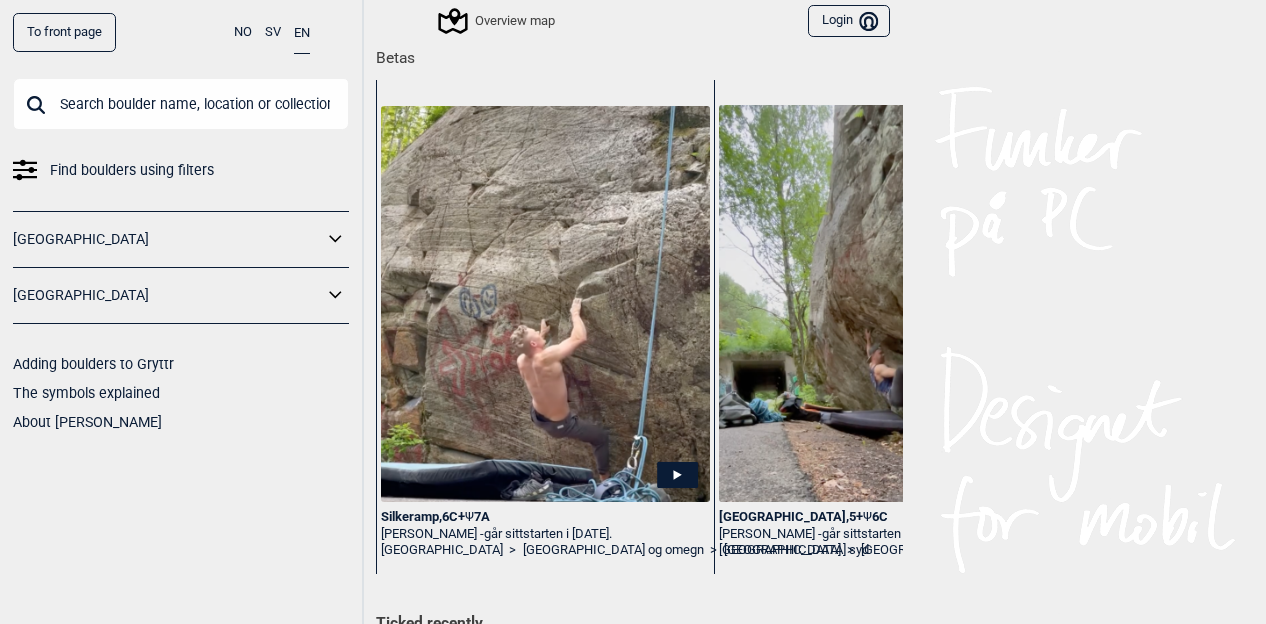 scroll, scrollTop: 352, scrollLeft: 0, axis: vertical 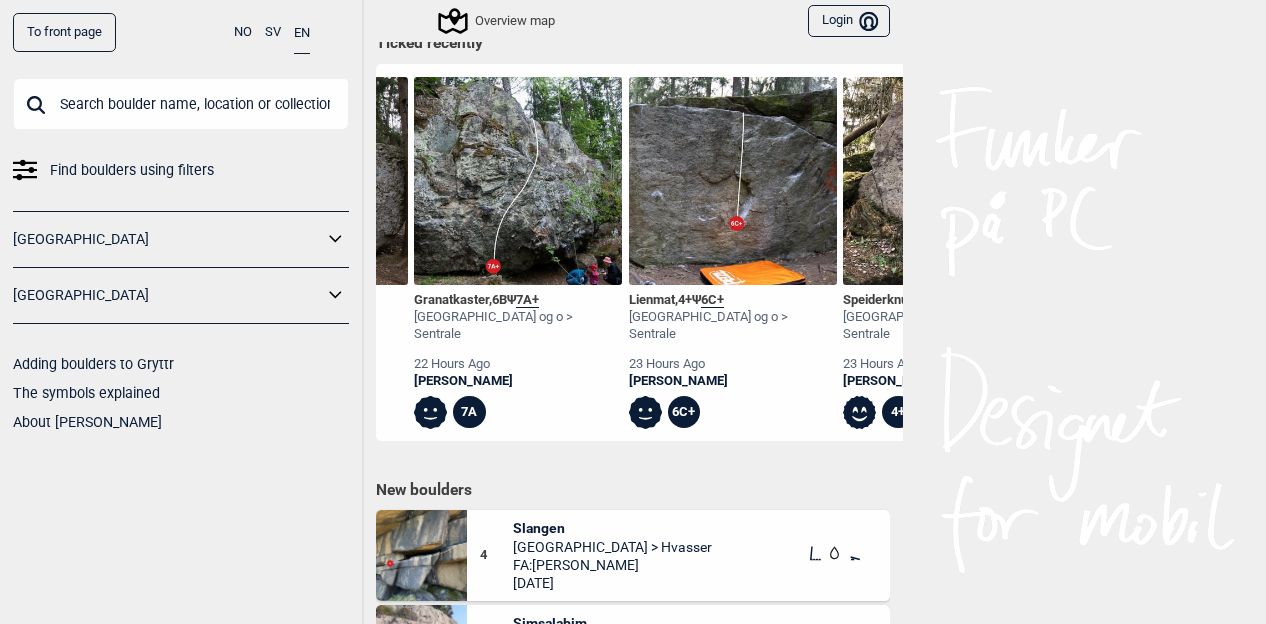 drag, startPoint x: 484, startPoint y: 297, endPoint x: 437, endPoint y: 295, distance: 47.042534 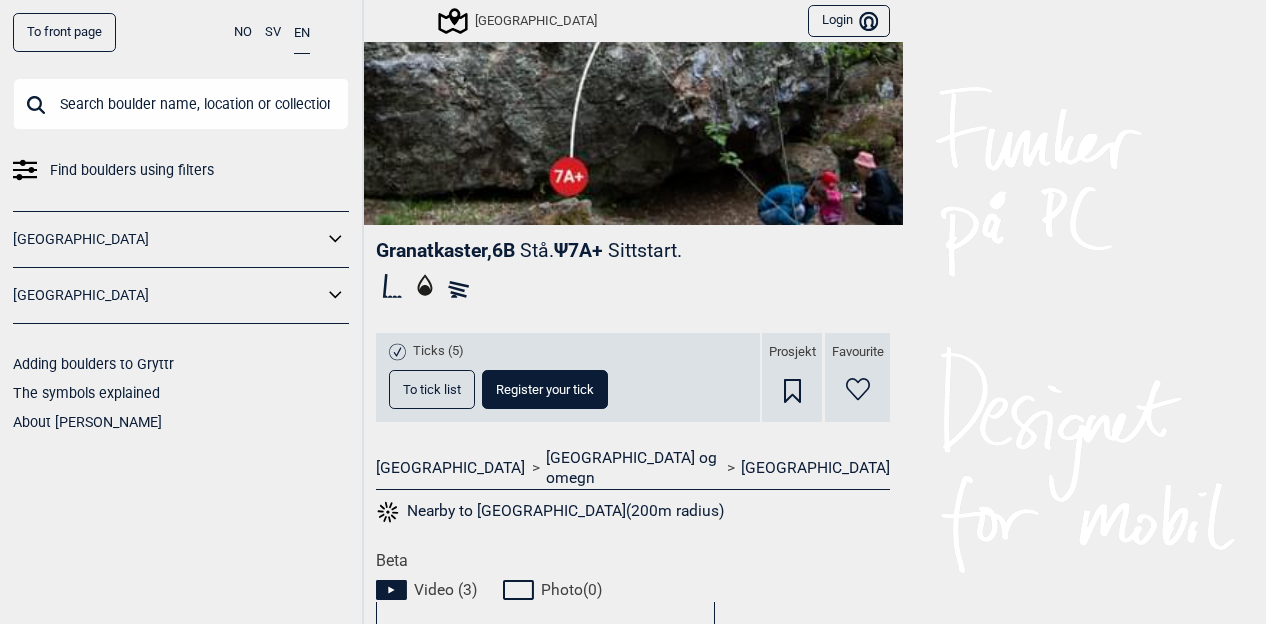scroll, scrollTop: 362, scrollLeft: 0, axis: vertical 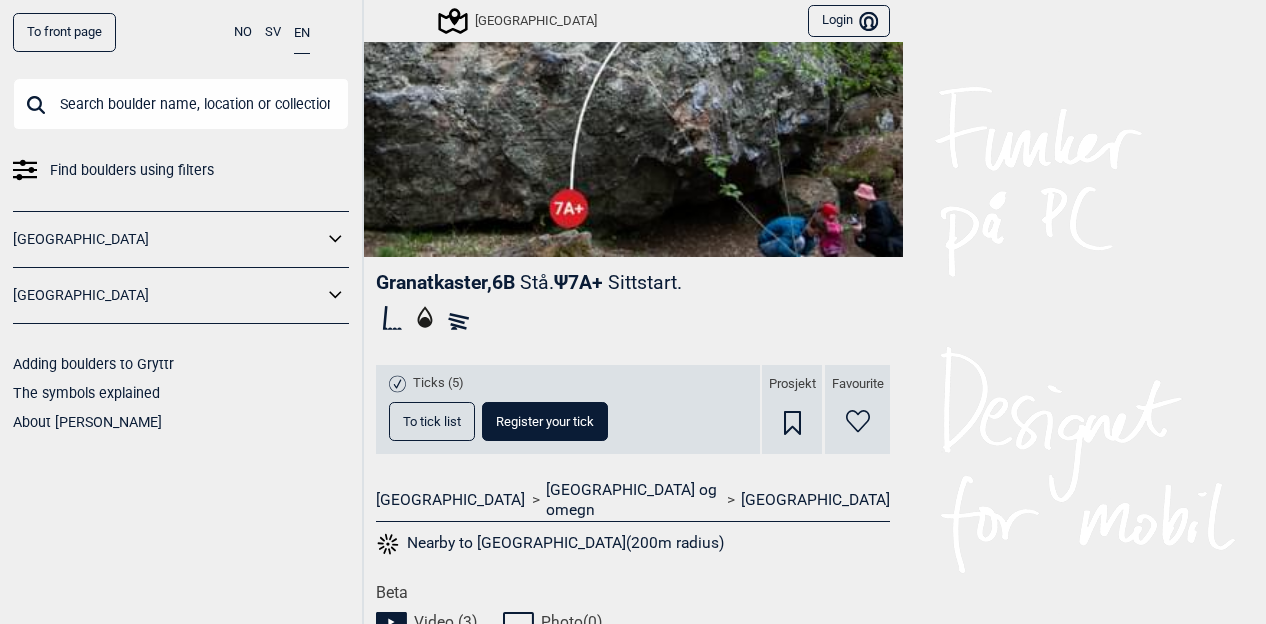 click on "To tick list" at bounding box center (432, 421) 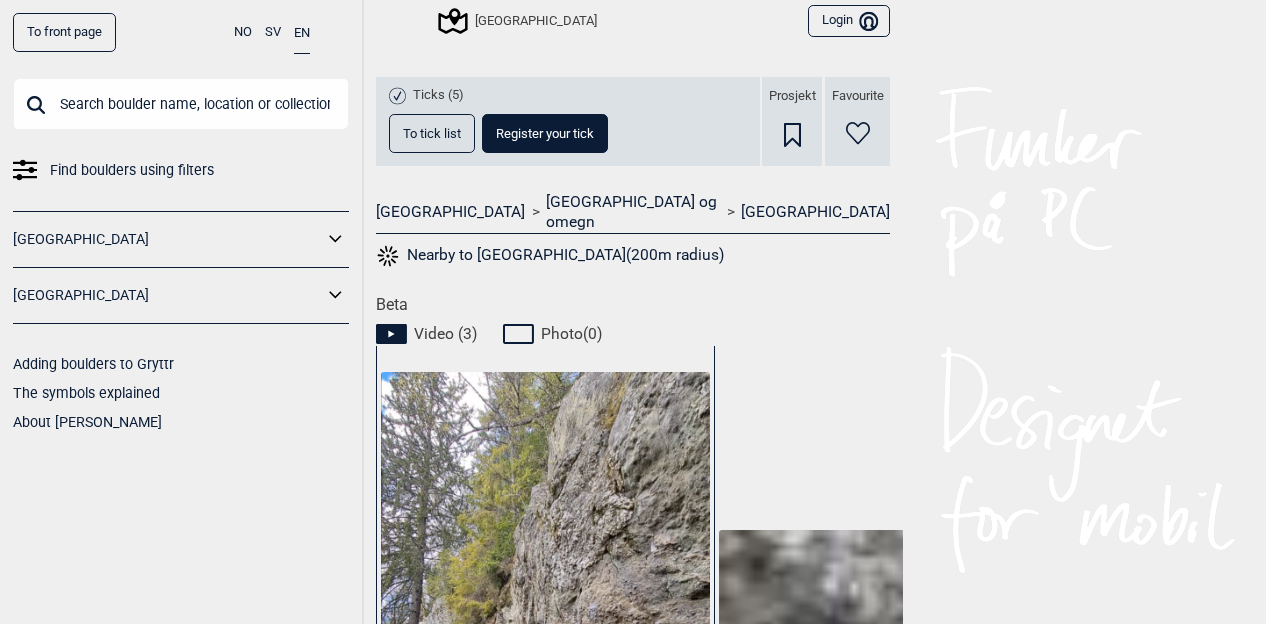 scroll, scrollTop: 1000, scrollLeft: 0, axis: vertical 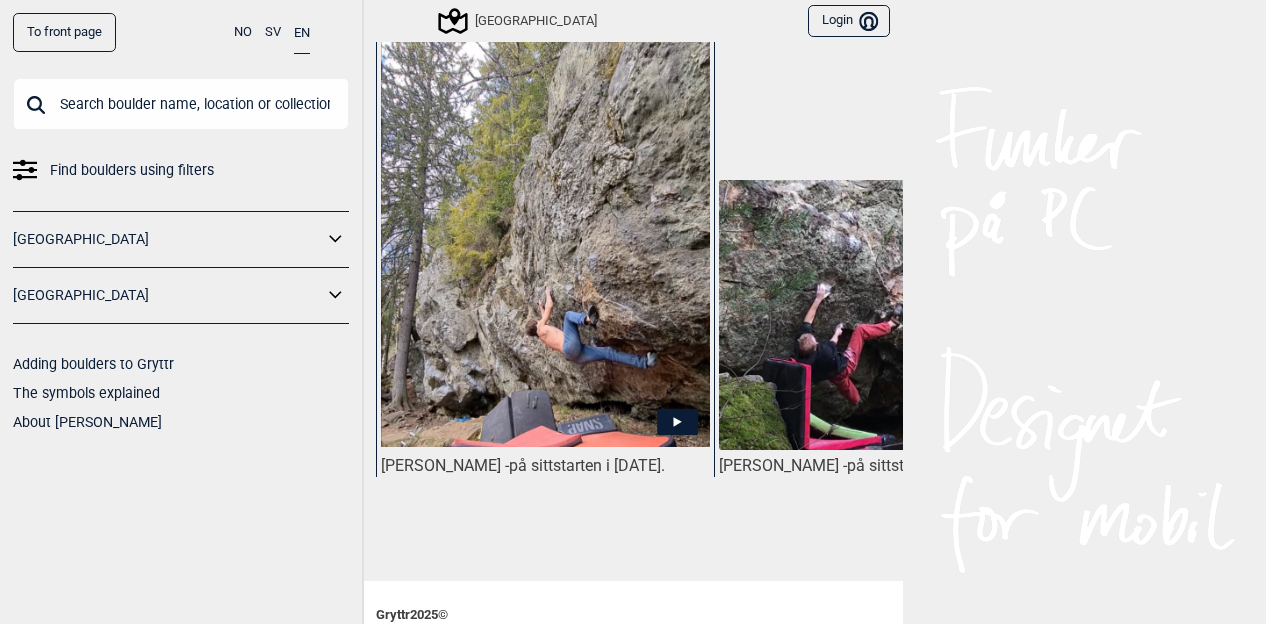 click 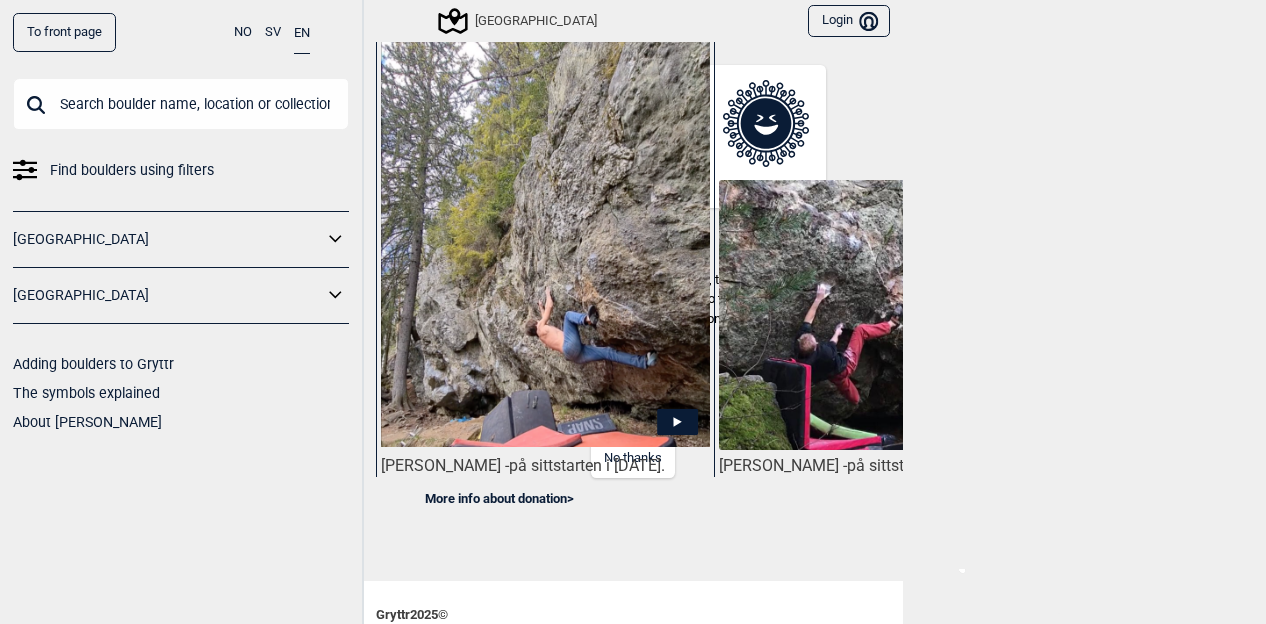 click on "No thanks" at bounding box center [633, 458] 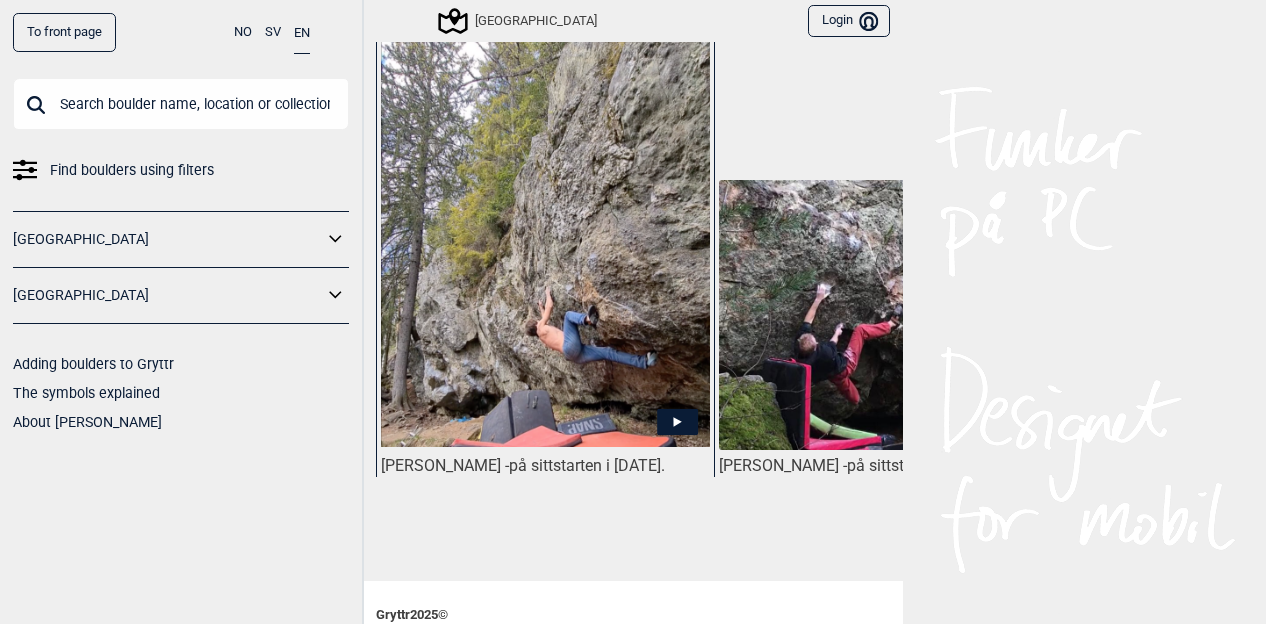 click 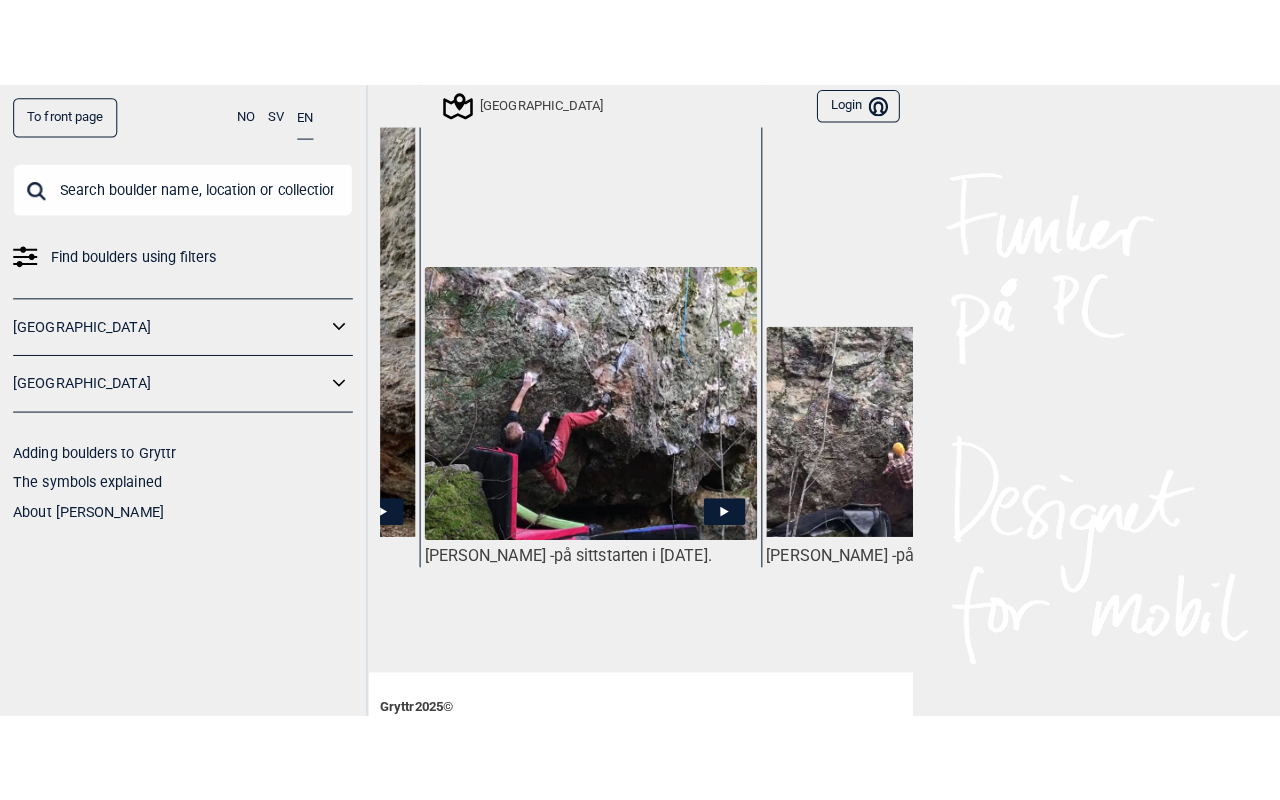 scroll, scrollTop: 0, scrollLeft: 486, axis: horizontal 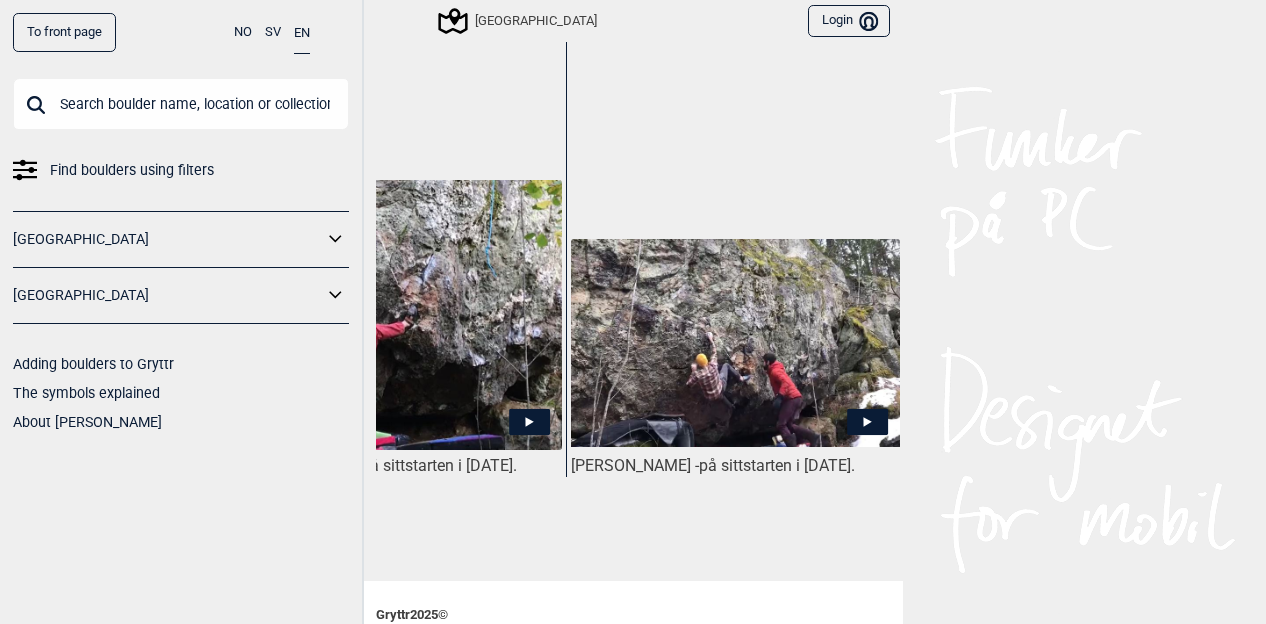 click 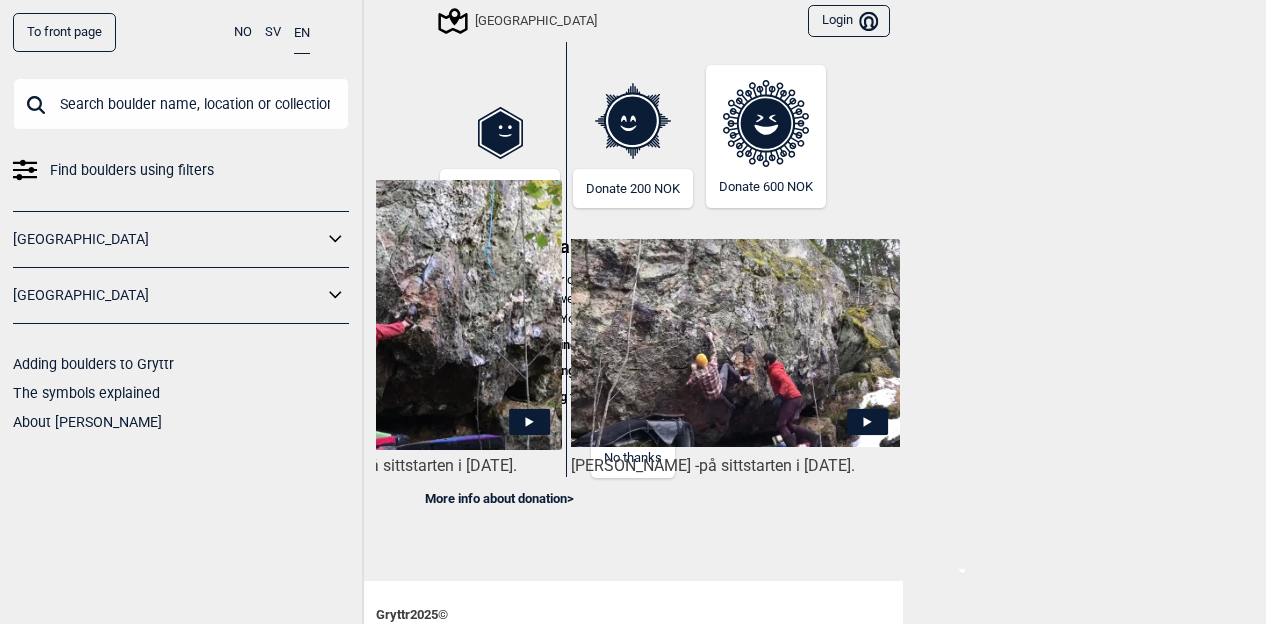 click on "No thanks" at bounding box center [633, 458] 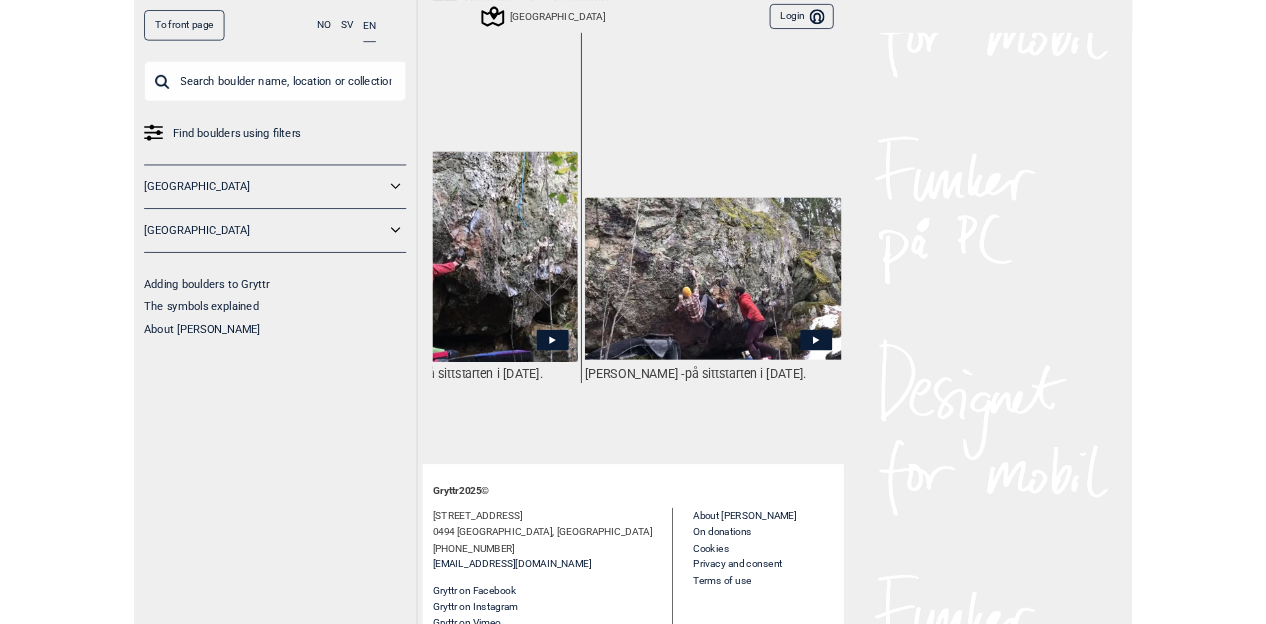 scroll, scrollTop: 1000, scrollLeft: 0, axis: vertical 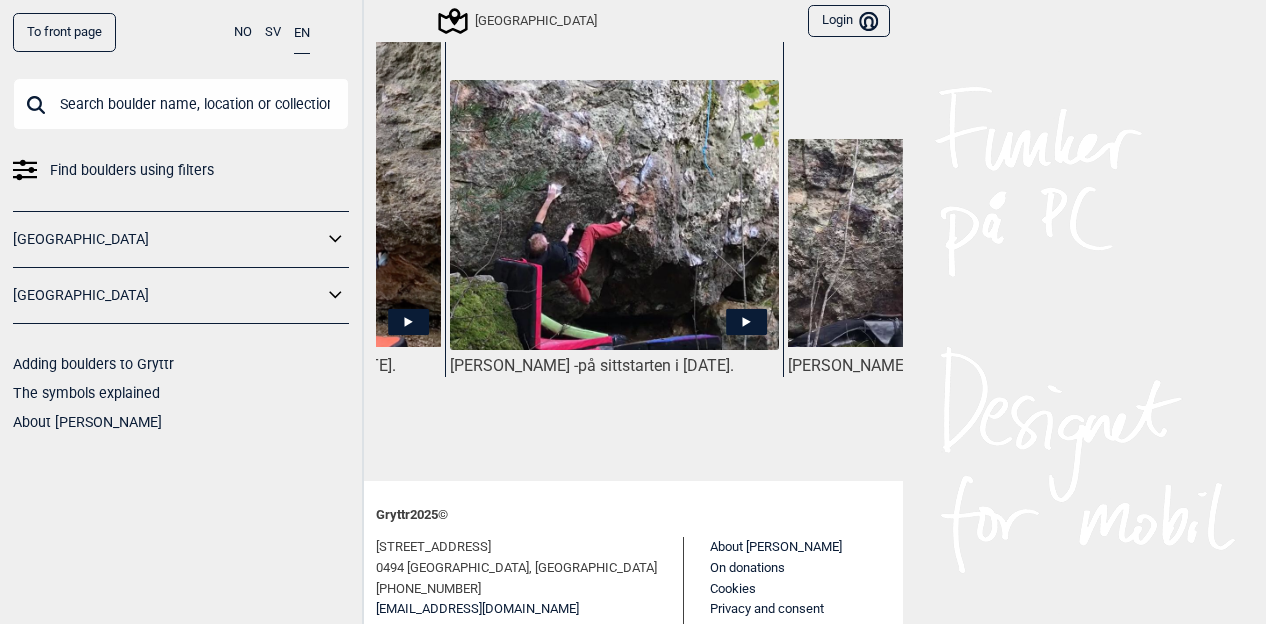 click 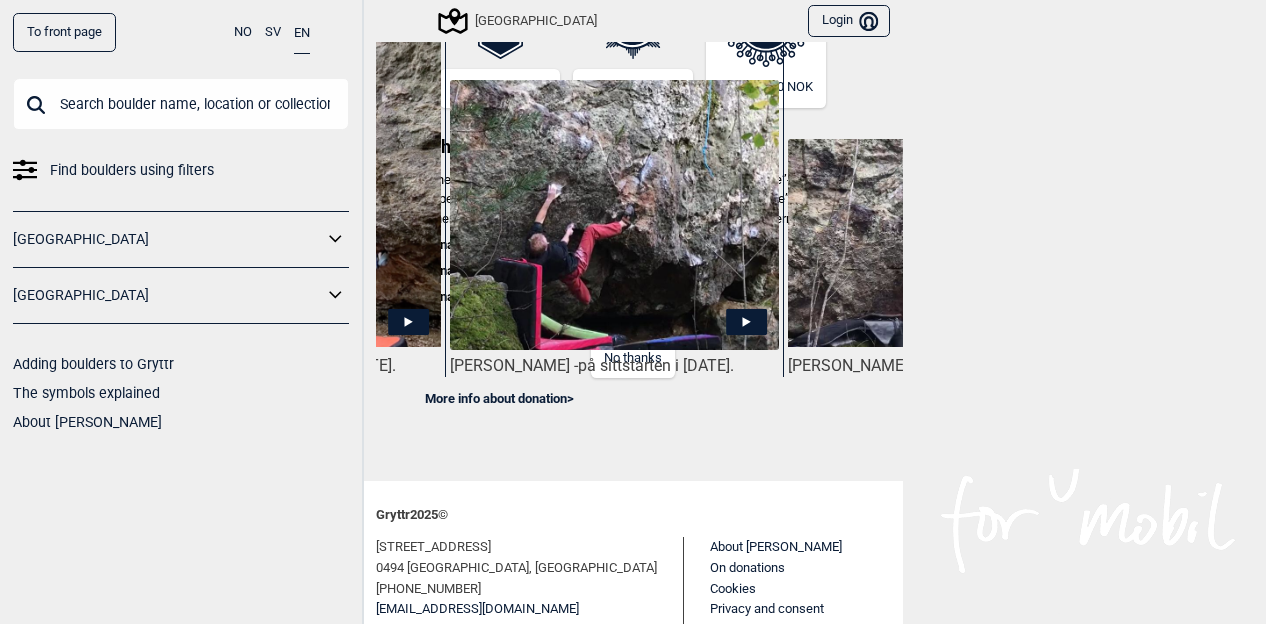 click on "No thanks" at bounding box center (633, 358) 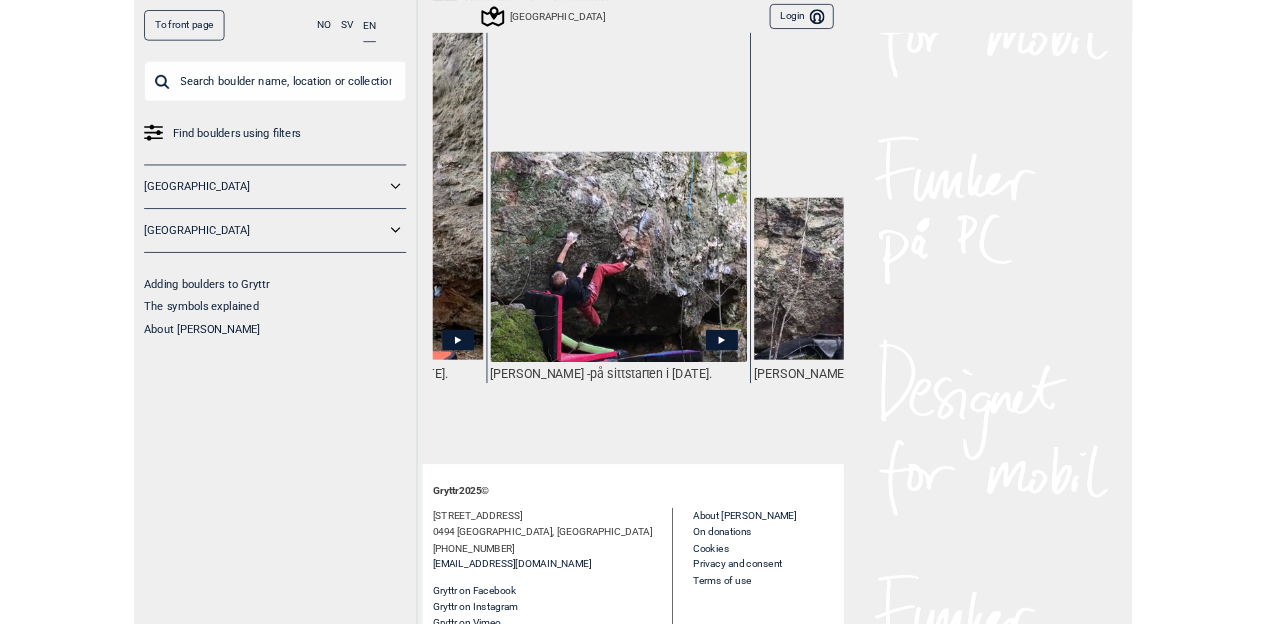 scroll, scrollTop: 1100, scrollLeft: 0, axis: vertical 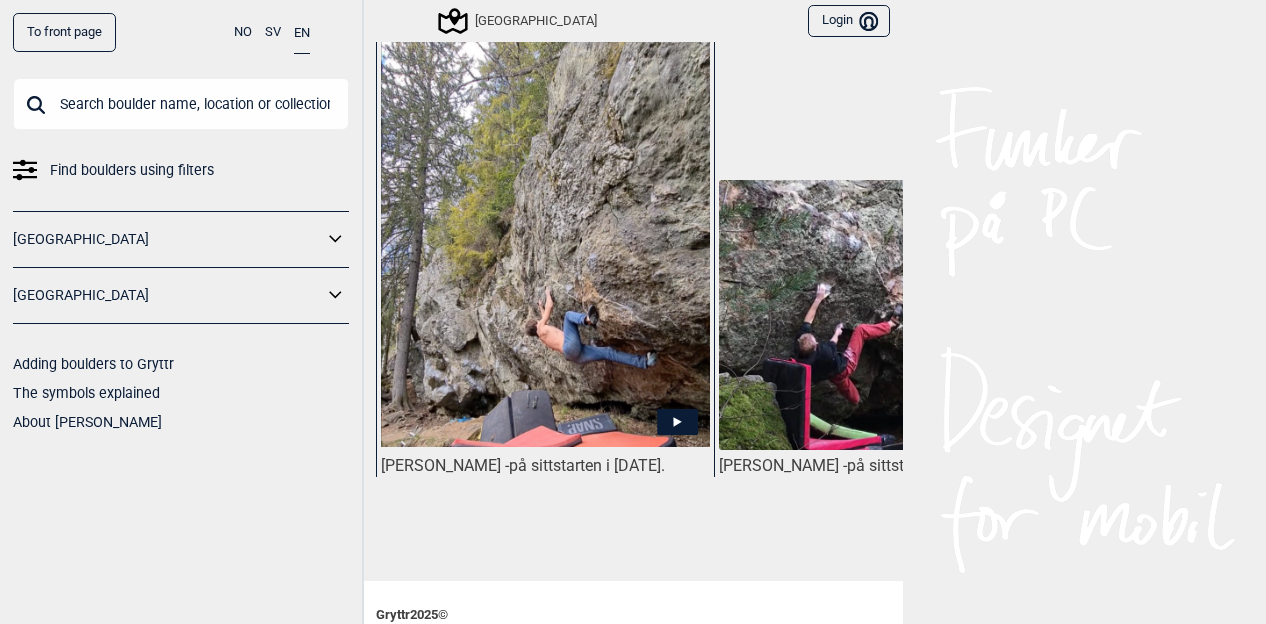 click 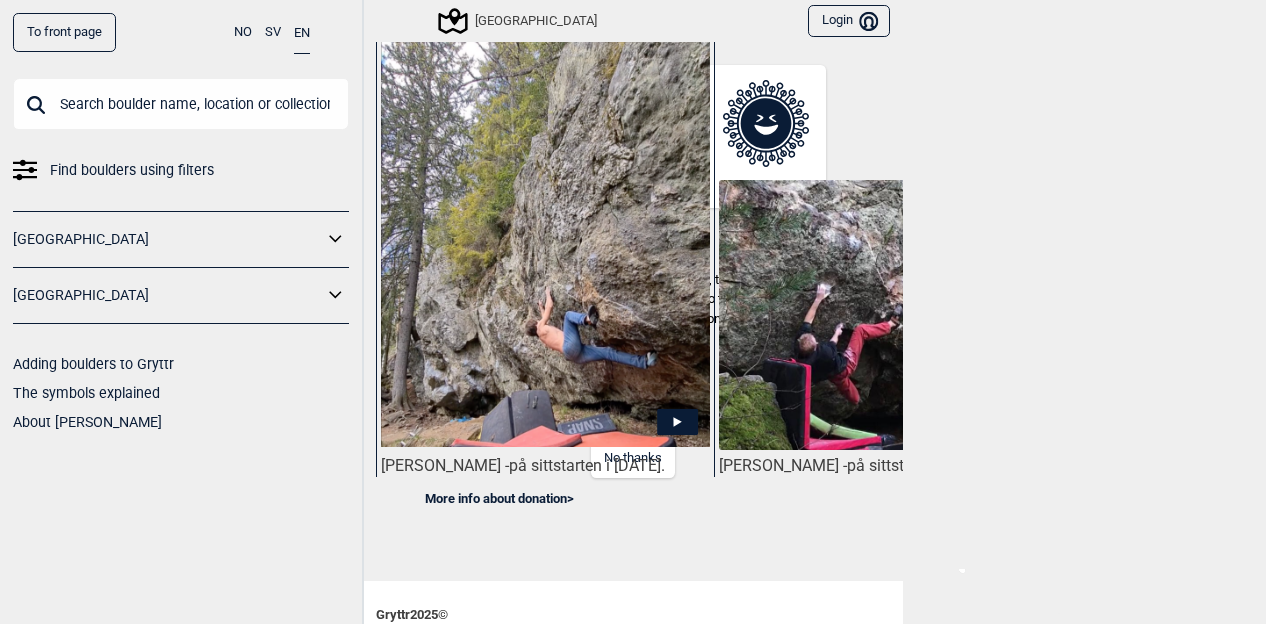 click on "No thanks" at bounding box center (633, 458) 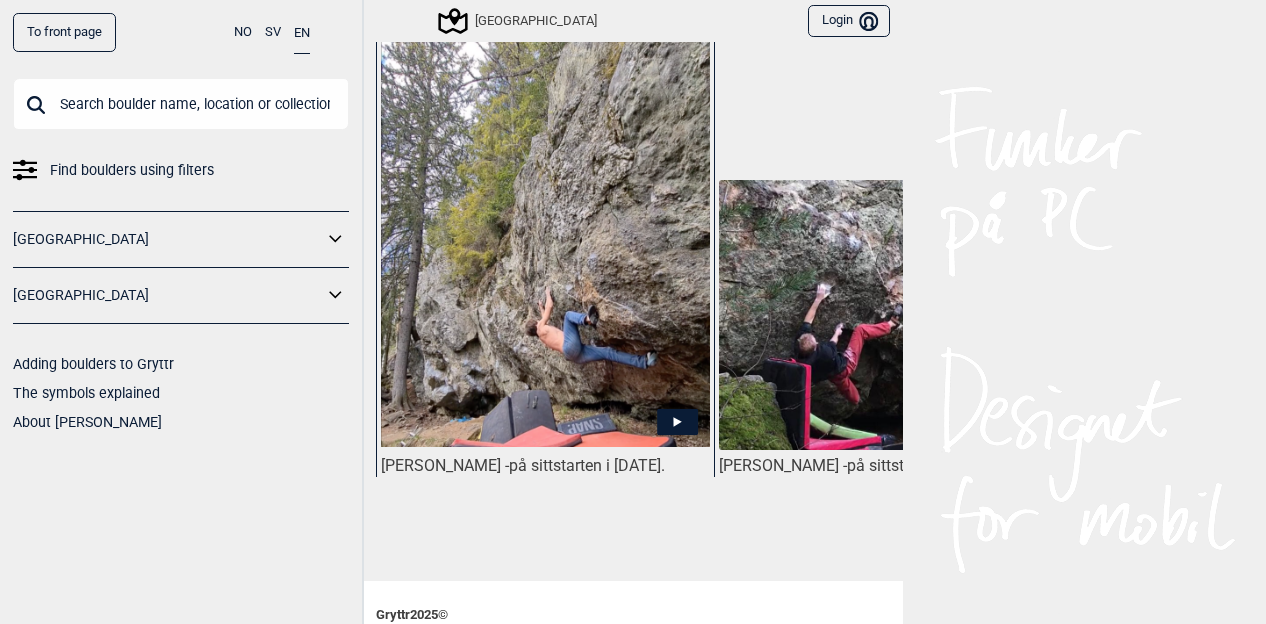 click 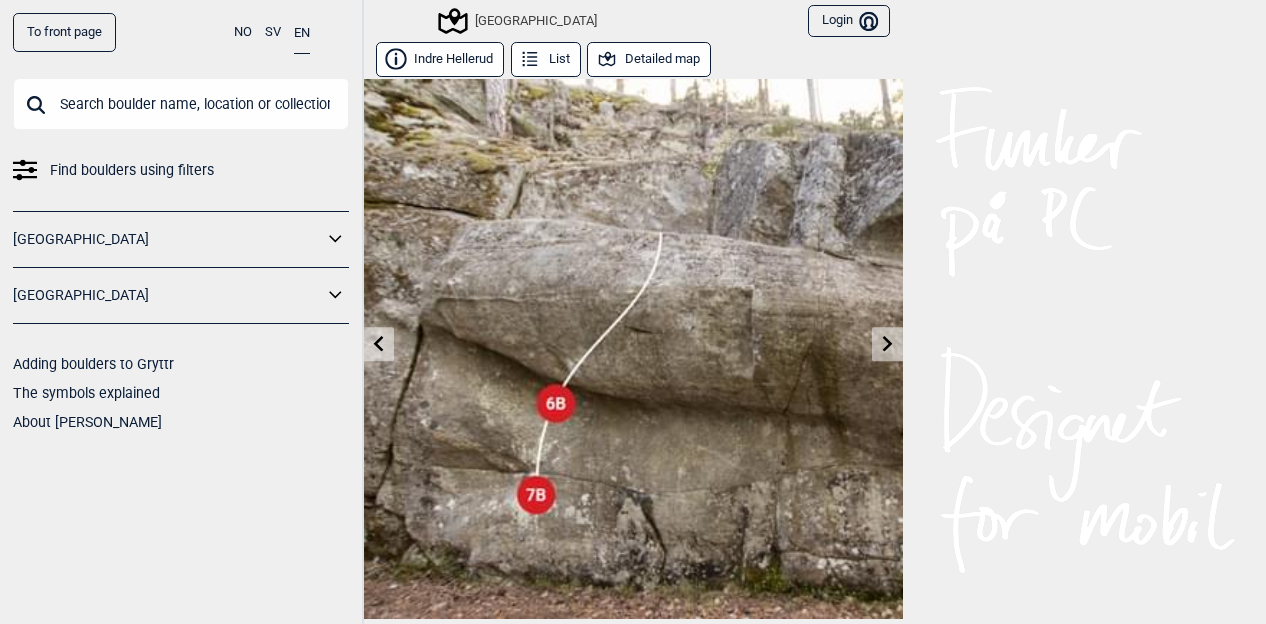 scroll, scrollTop: 0, scrollLeft: 0, axis: both 